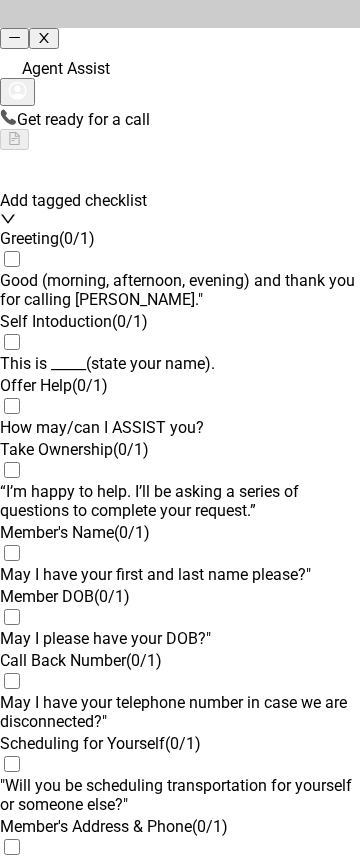 scroll, scrollTop: 0, scrollLeft: 0, axis: both 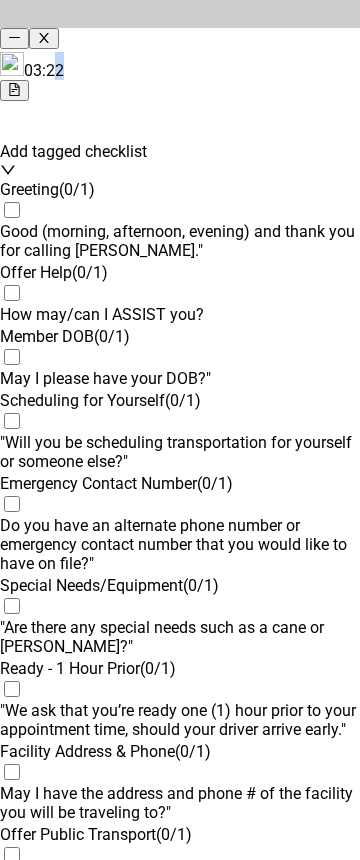 drag, startPoint x: 81, startPoint y: 33, endPoint x: 186, endPoint y: 26, distance: 105.23308 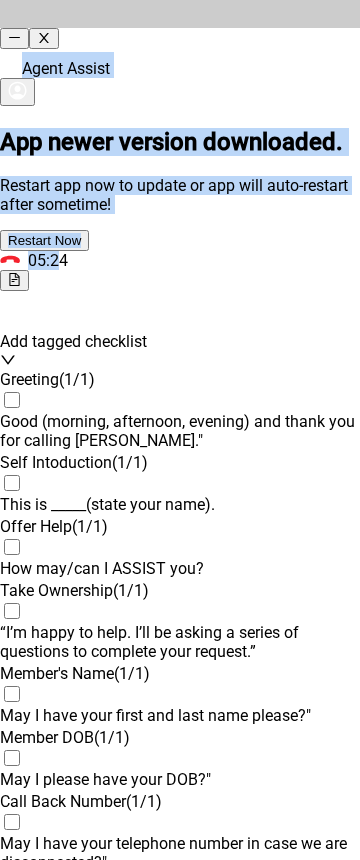 scroll, scrollTop: 2198, scrollLeft: 0, axis: vertical 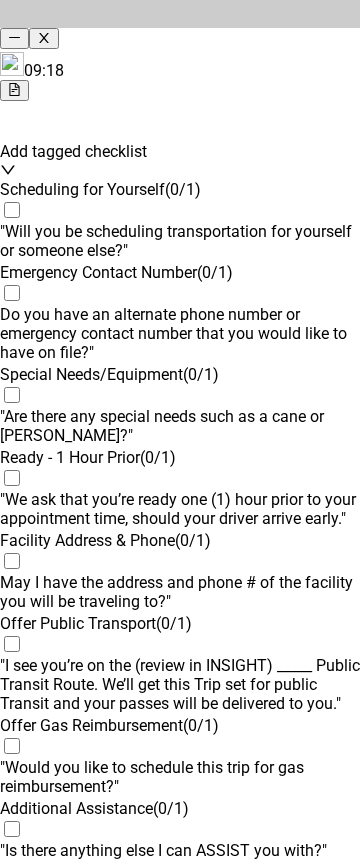 drag, startPoint x: 90, startPoint y: 33, endPoint x: 145, endPoint y: 28, distance: 55.226807 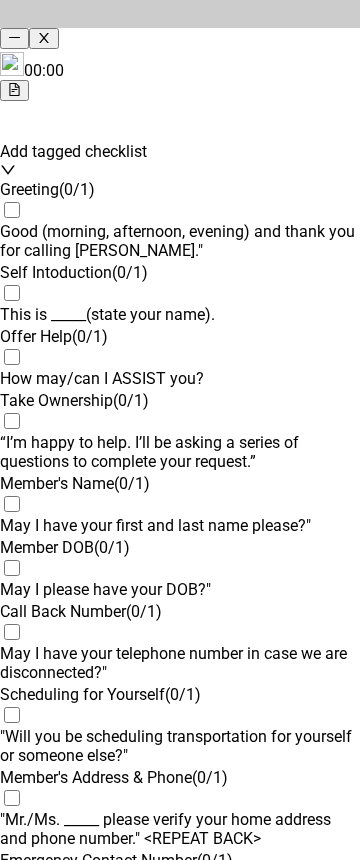 scroll, scrollTop: 0, scrollLeft: 0, axis: both 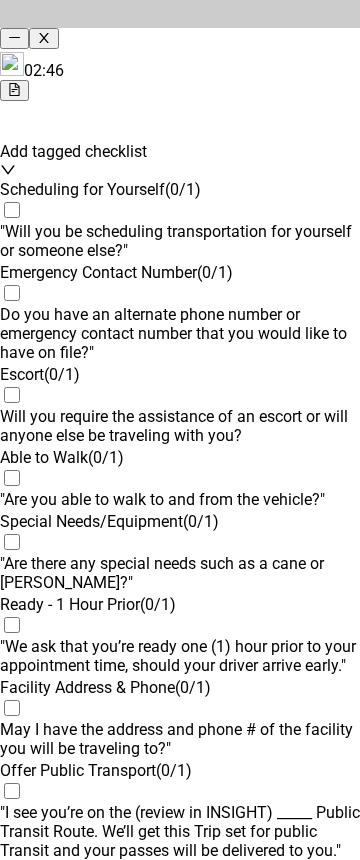 drag, startPoint x: 152, startPoint y: 31, endPoint x: 648, endPoint y: 39, distance: 496.0645 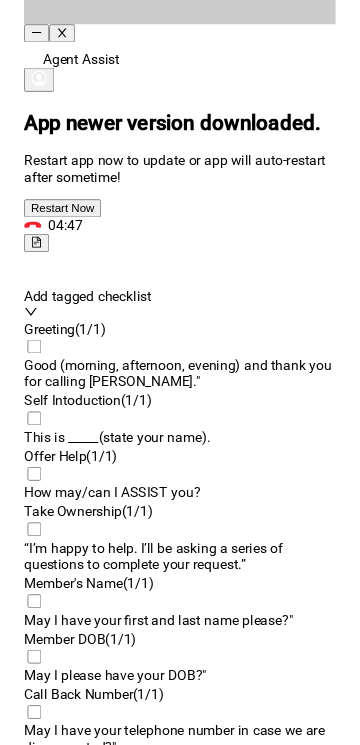 scroll, scrollTop: 2198, scrollLeft: 0, axis: vertical 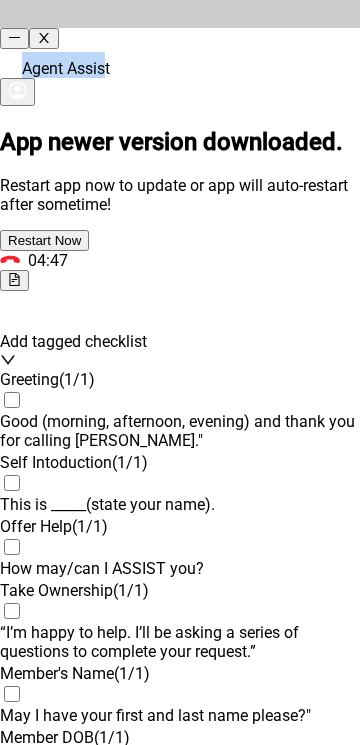 drag, startPoint x: 135, startPoint y: 34, endPoint x: 620, endPoint y: -1, distance: 486.26126 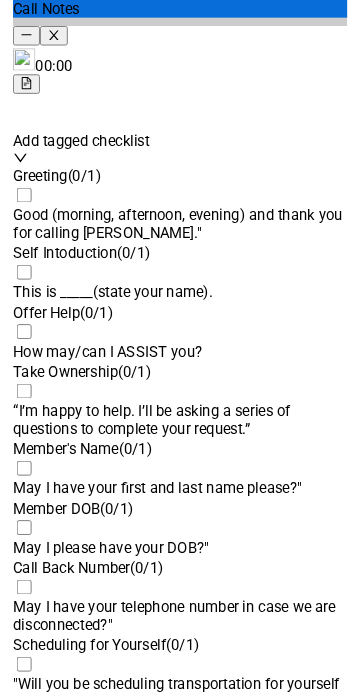 scroll, scrollTop: 0, scrollLeft: 0, axis: both 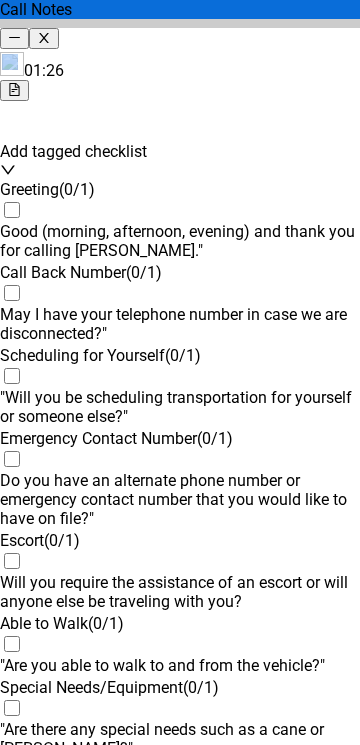 drag, startPoint x: 139, startPoint y: 30, endPoint x: -670, endPoint y: 12, distance: 809.2002 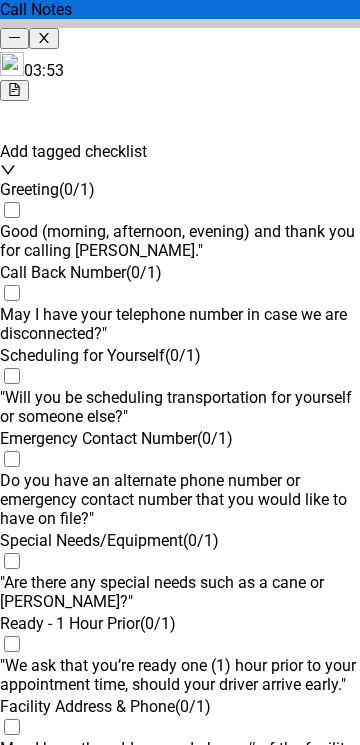 drag, startPoint x: 175, startPoint y: 31, endPoint x: 639, endPoint y: 29, distance: 464.0043 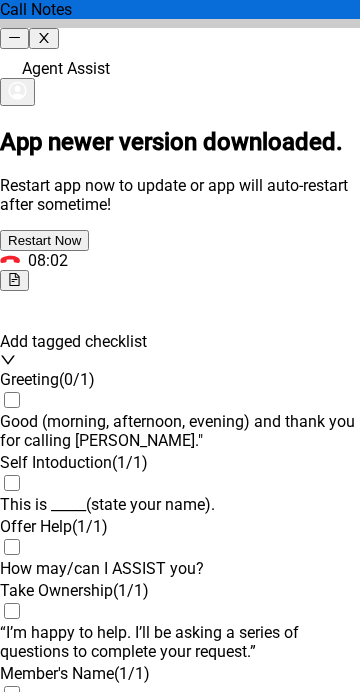 scroll, scrollTop: 2198, scrollLeft: 0, axis: vertical 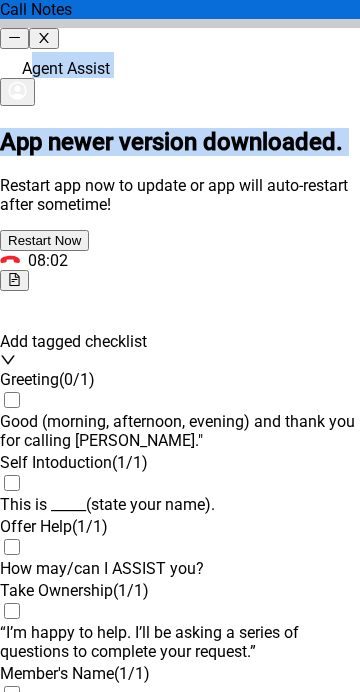 drag, startPoint x: 50, startPoint y: 32, endPoint x: -638, endPoint y: 124, distance: 694.1239 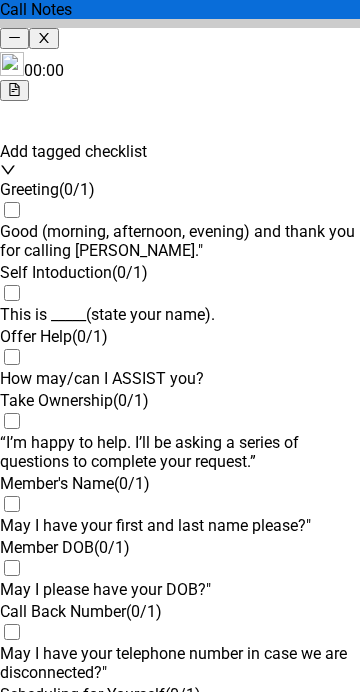 scroll, scrollTop: 0, scrollLeft: 0, axis: both 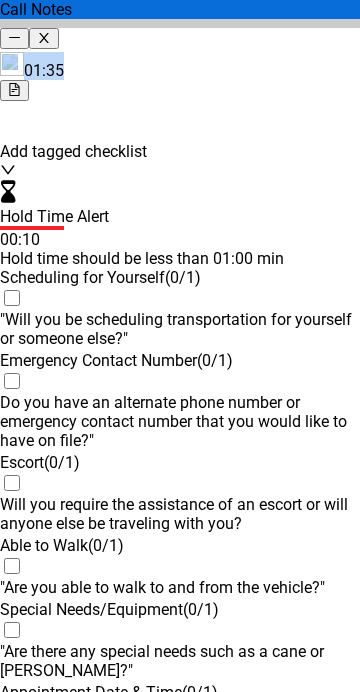 drag, startPoint x: 171, startPoint y: 31, endPoint x: 267, endPoint y: 17, distance: 97.015465 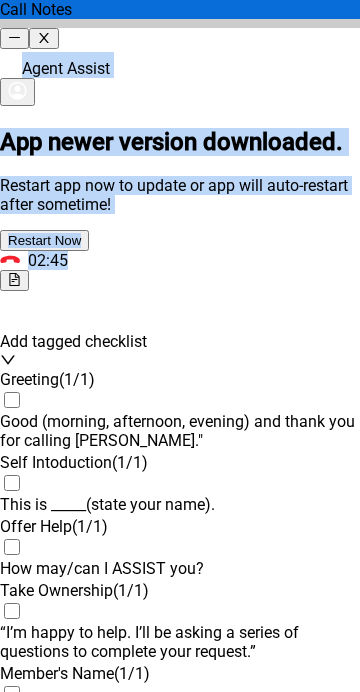 scroll, scrollTop: 2199, scrollLeft: 0, axis: vertical 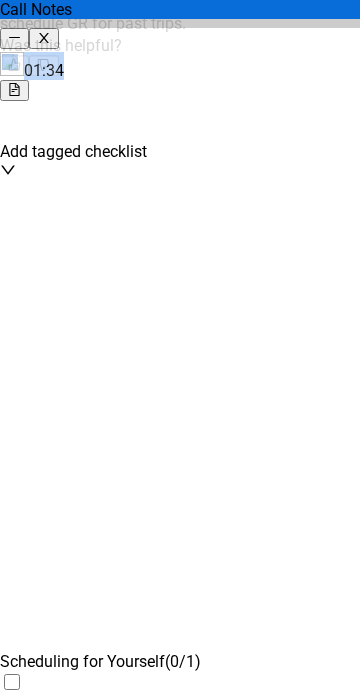 type 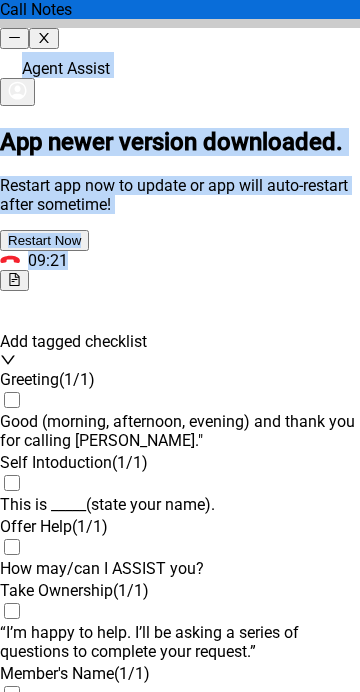 scroll, scrollTop: 2198, scrollLeft: 0, axis: vertical 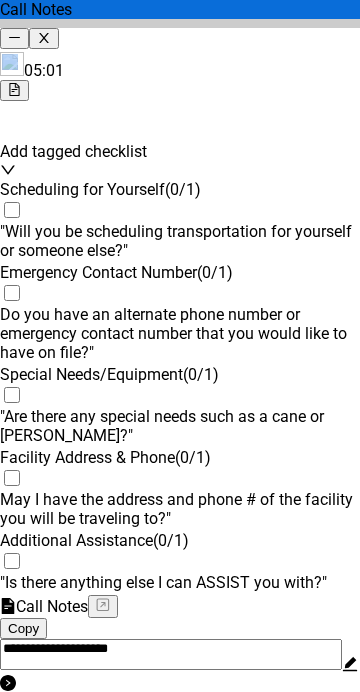 drag, startPoint x: 190, startPoint y: 32, endPoint x: 263, endPoint y: 30, distance: 73.02739 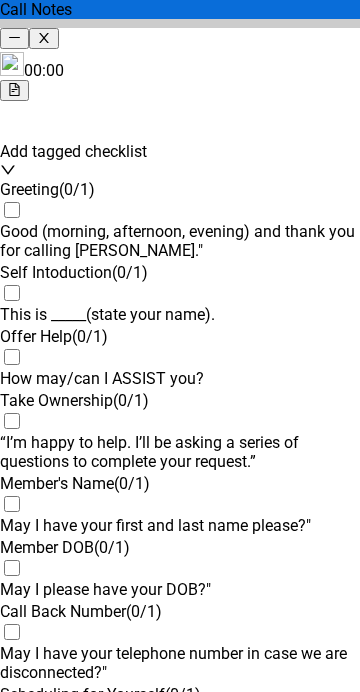 scroll, scrollTop: 0, scrollLeft: 0, axis: both 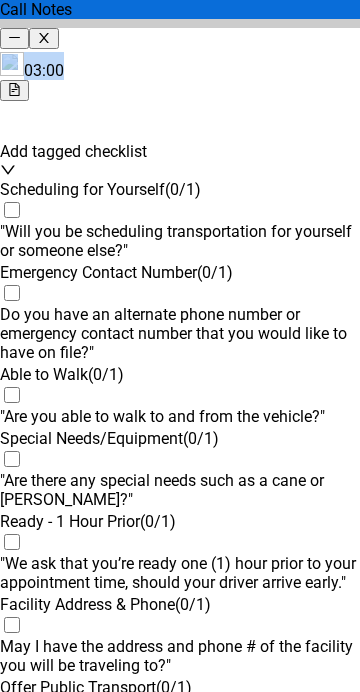 drag, startPoint x: 173, startPoint y: 32, endPoint x: 666, endPoint y: 13, distance: 493.366 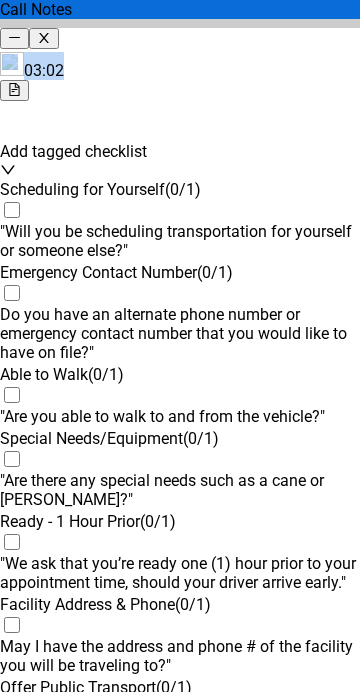 click on "03:02" at bounding box center (180, 76) 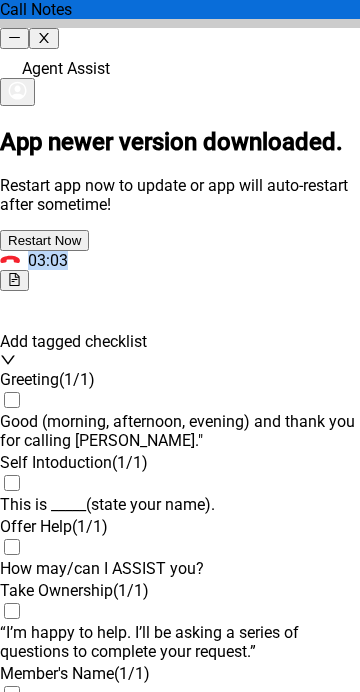 scroll, scrollTop: 2199, scrollLeft: 0, axis: vertical 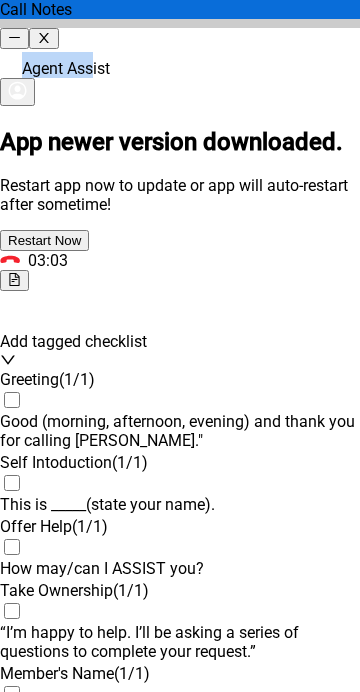 drag, startPoint x: 119, startPoint y: 32, endPoint x: 15, endPoint y: 37, distance: 104.120125 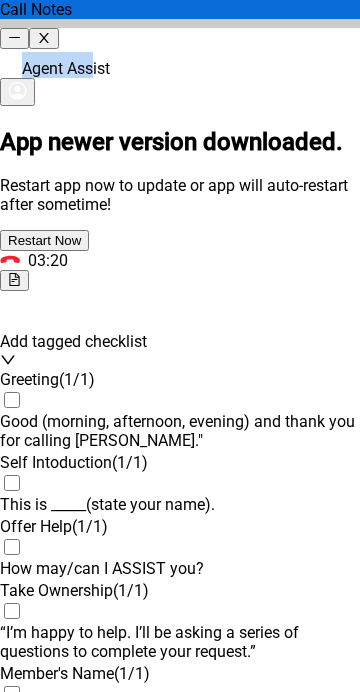 scroll, scrollTop: 2199, scrollLeft: 0, axis: vertical 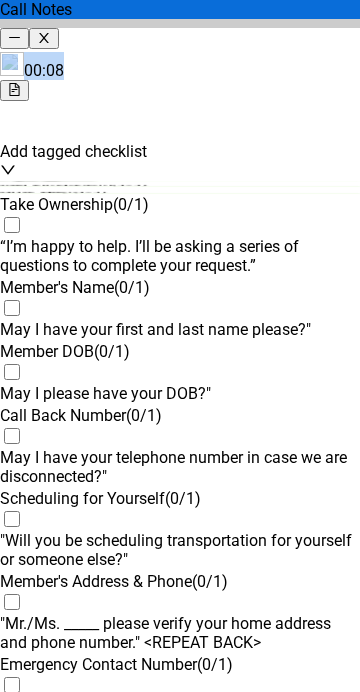 drag, startPoint x: 38, startPoint y: 28, endPoint x: 115, endPoint y: 79, distance: 92.358 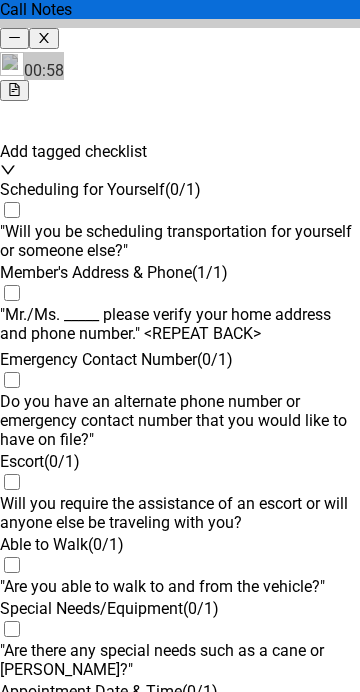 scroll, scrollTop: 300, scrollLeft: 0, axis: vertical 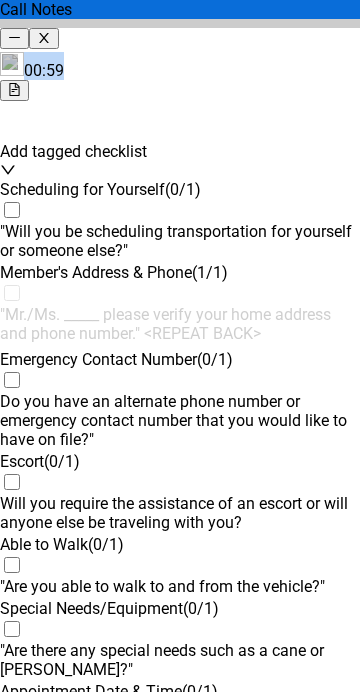 drag, startPoint x: 163, startPoint y: 30, endPoint x: 327, endPoint y: 9, distance: 165.33905 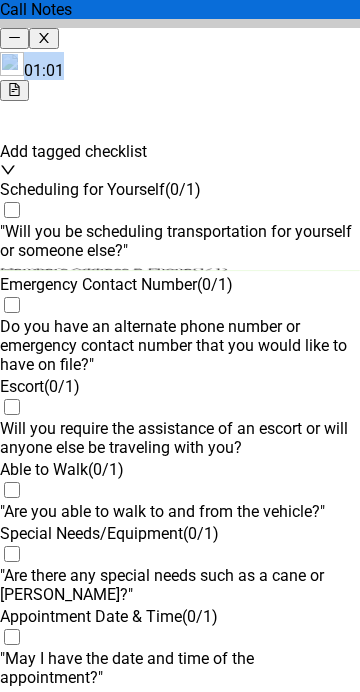 scroll, scrollTop: 213, scrollLeft: 0, axis: vertical 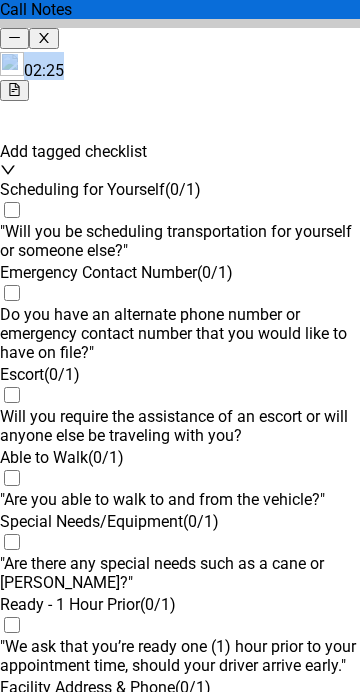 drag, startPoint x: 66, startPoint y: 29, endPoint x: -159, endPoint y: 39, distance: 225.2221 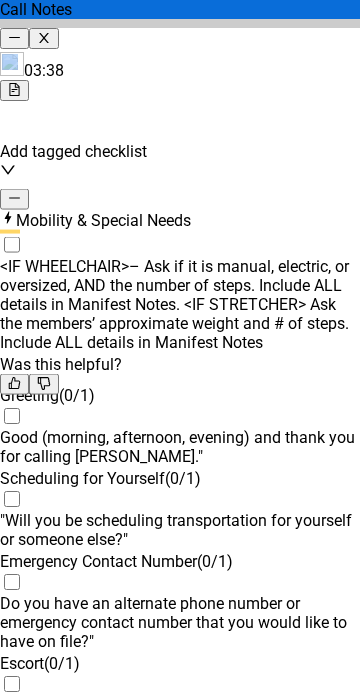 scroll, scrollTop: 0, scrollLeft: 0, axis: both 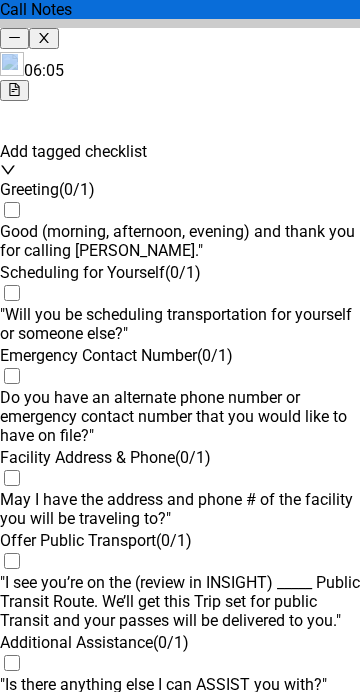 drag, startPoint x: 57, startPoint y: 28, endPoint x: 140, endPoint y: 32, distance: 83.09633 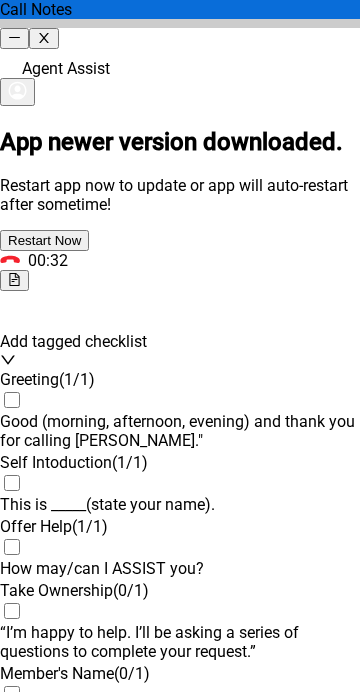 scroll, scrollTop: 2199, scrollLeft: 0, axis: vertical 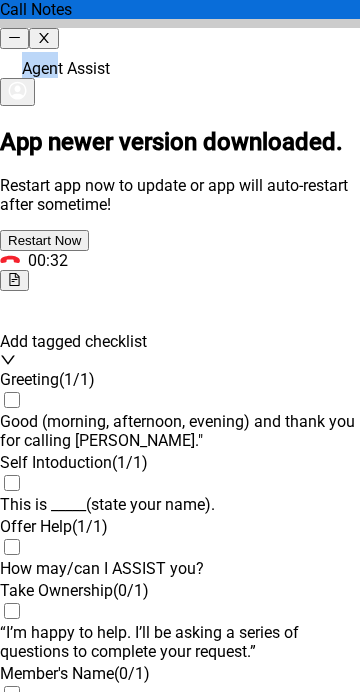 drag, startPoint x: 57, startPoint y: 32, endPoint x: -305, endPoint y: 59, distance: 363.00552 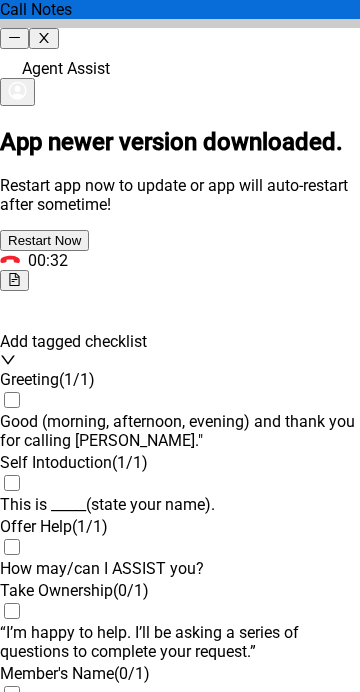 drag, startPoint x: 7, startPoint y: 40, endPoint x: -39, endPoint y: 40, distance: 46 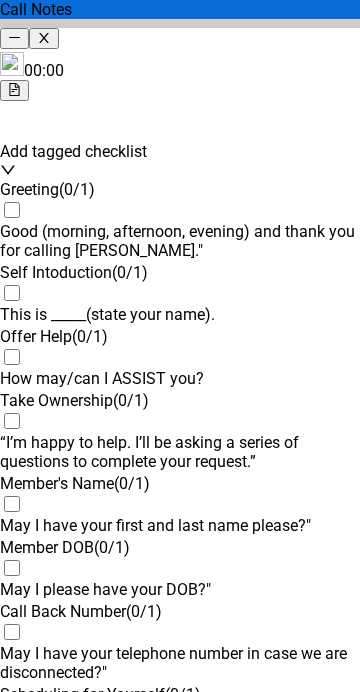 scroll, scrollTop: 0, scrollLeft: 0, axis: both 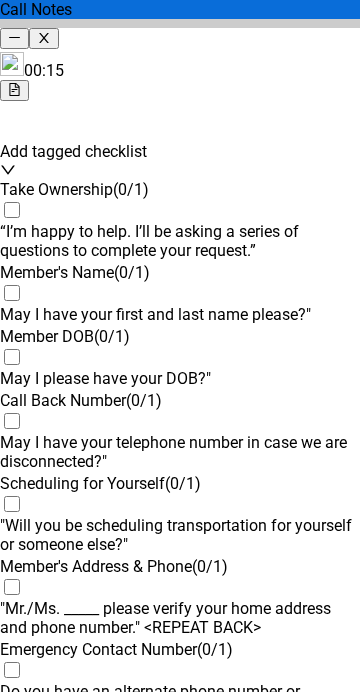 type 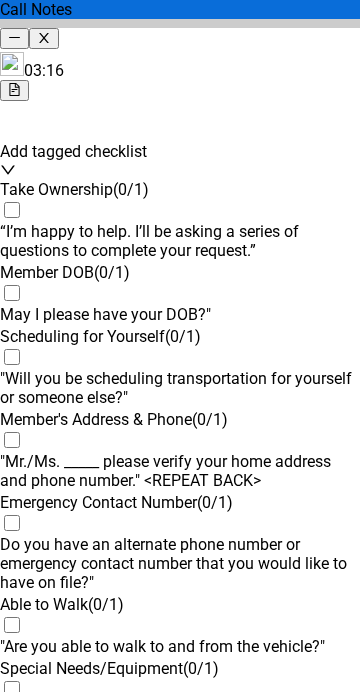 scroll, scrollTop: 0, scrollLeft: 0, axis: both 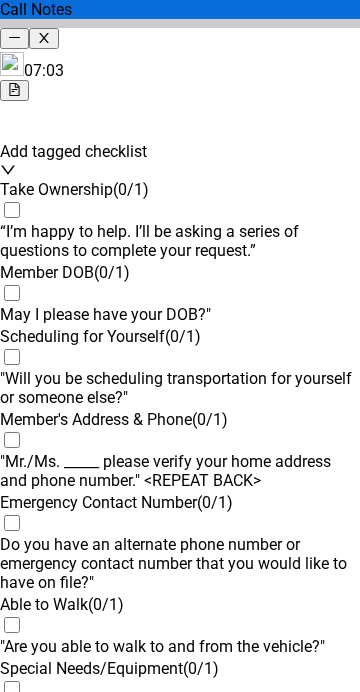 drag, startPoint x: 77, startPoint y: 32, endPoint x: 209, endPoint y: 28, distance: 132.0606 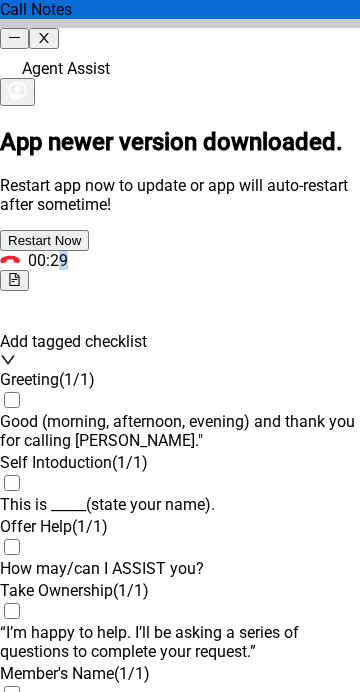 scroll, scrollTop: 2207, scrollLeft: 0, axis: vertical 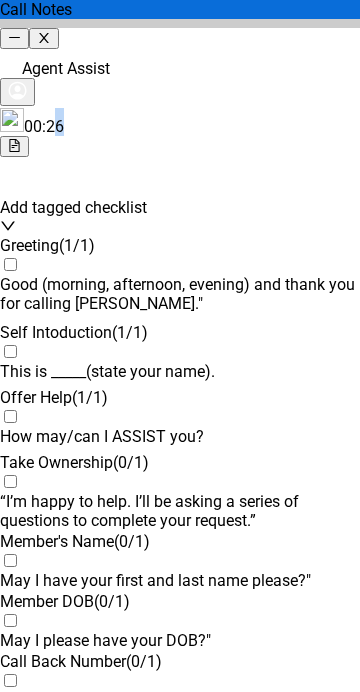 type 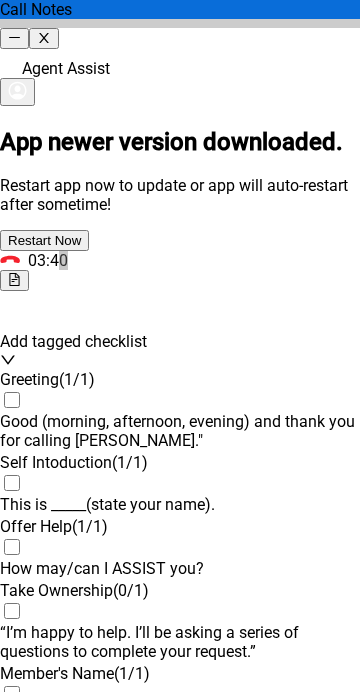 scroll, scrollTop: 1961, scrollLeft: 0, axis: vertical 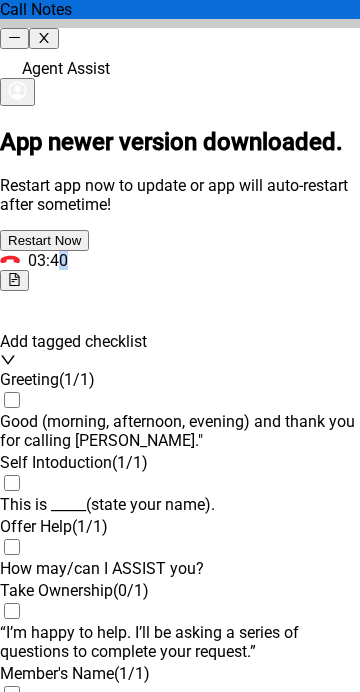 click 